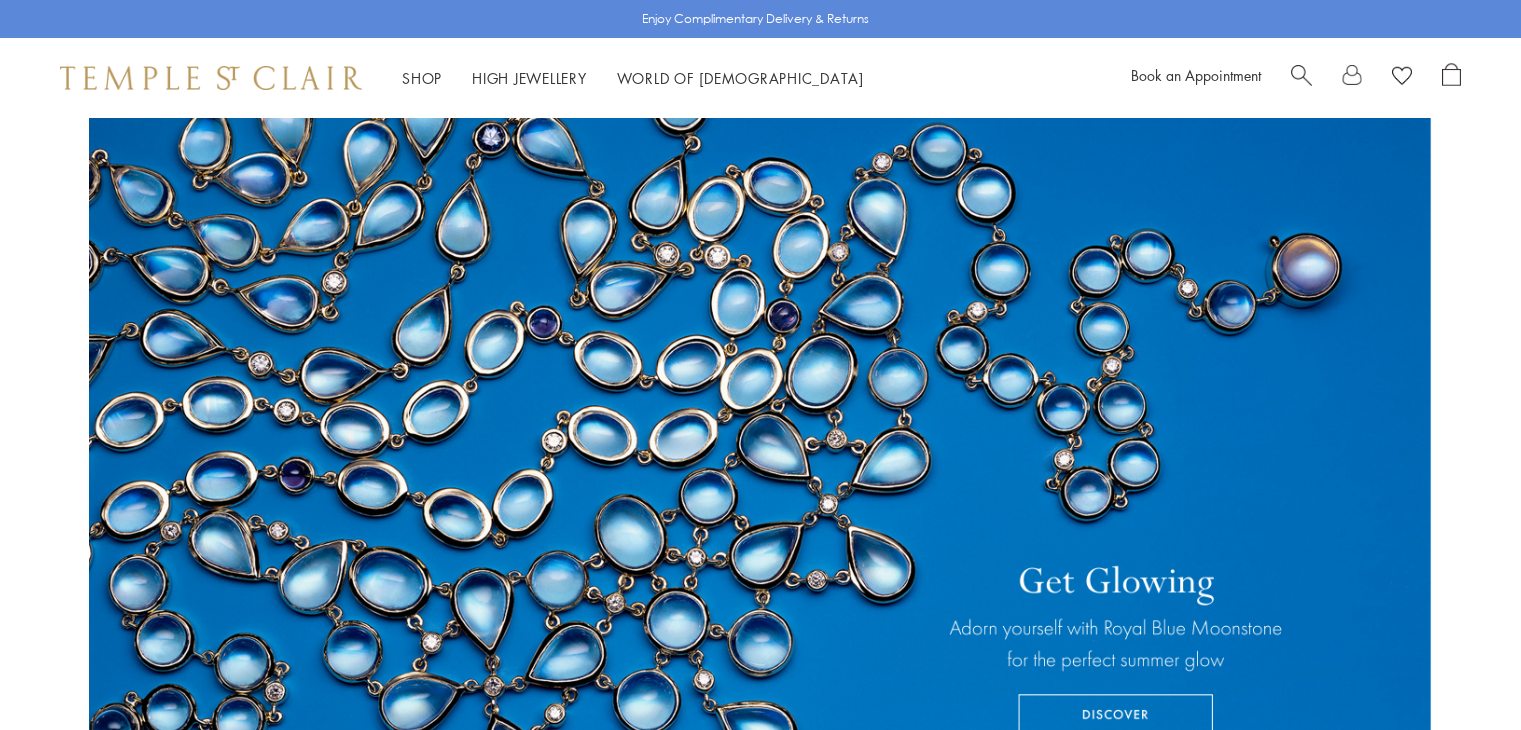 scroll, scrollTop: 0, scrollLeft: 0, axis: both 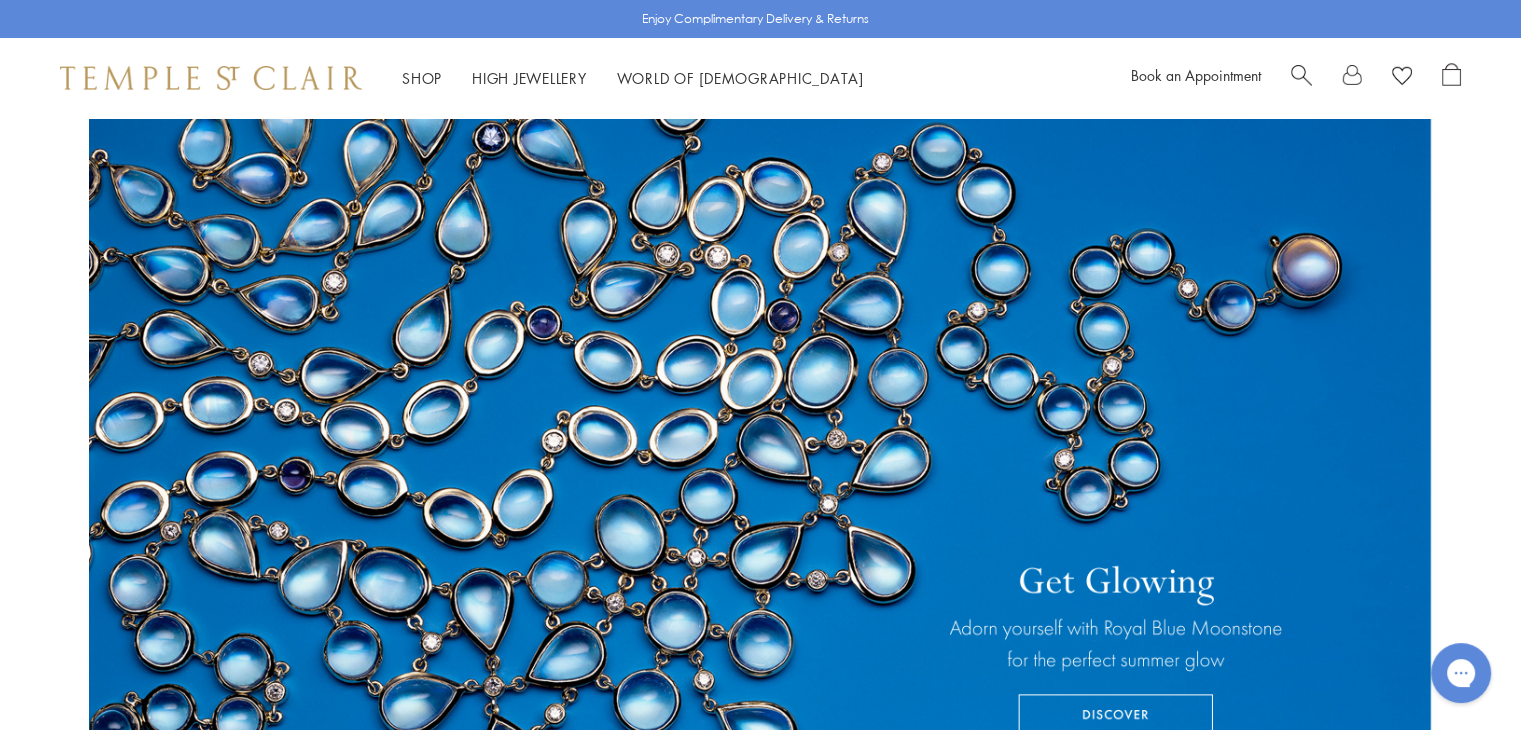 click at bounding box center (1301, 73) 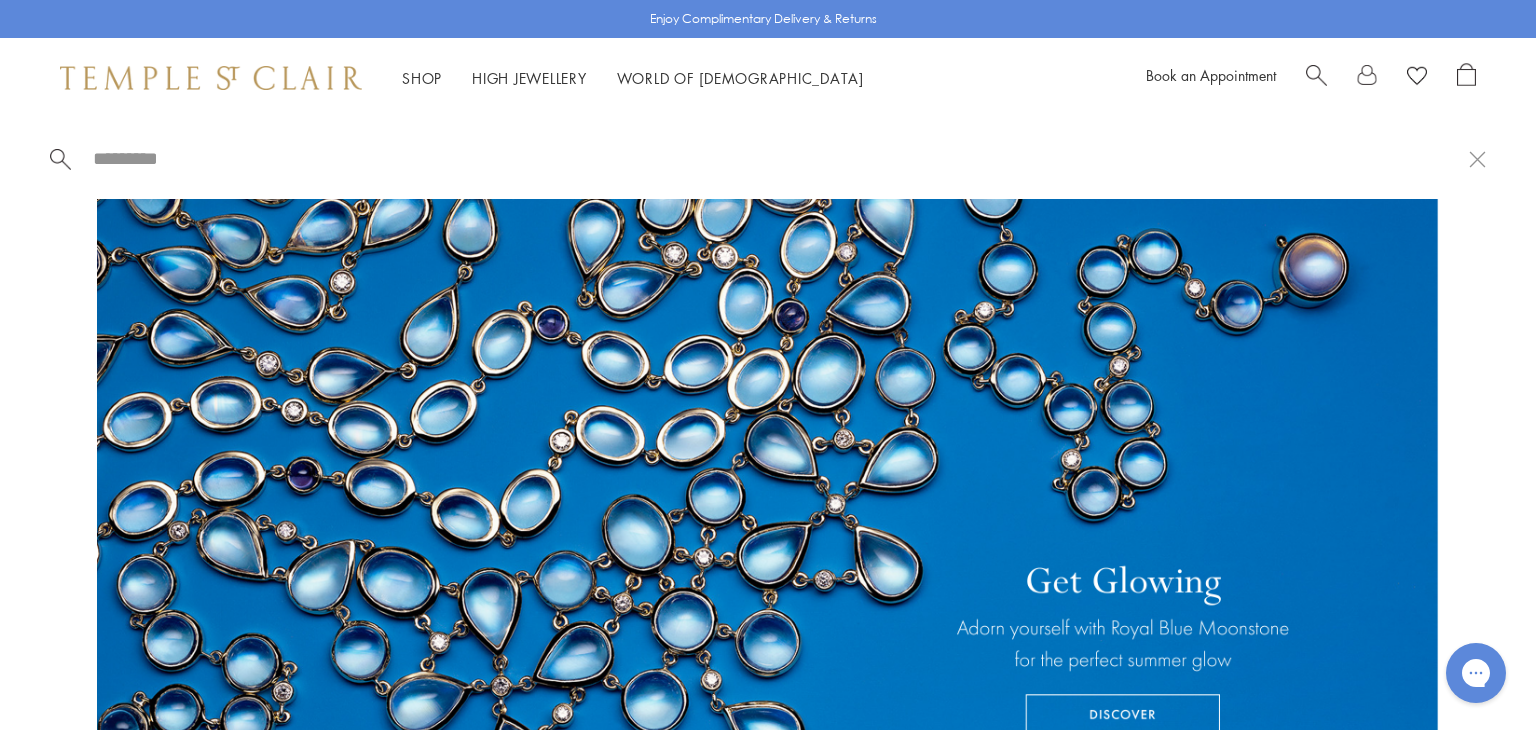 click at bounding box center [780, 158] 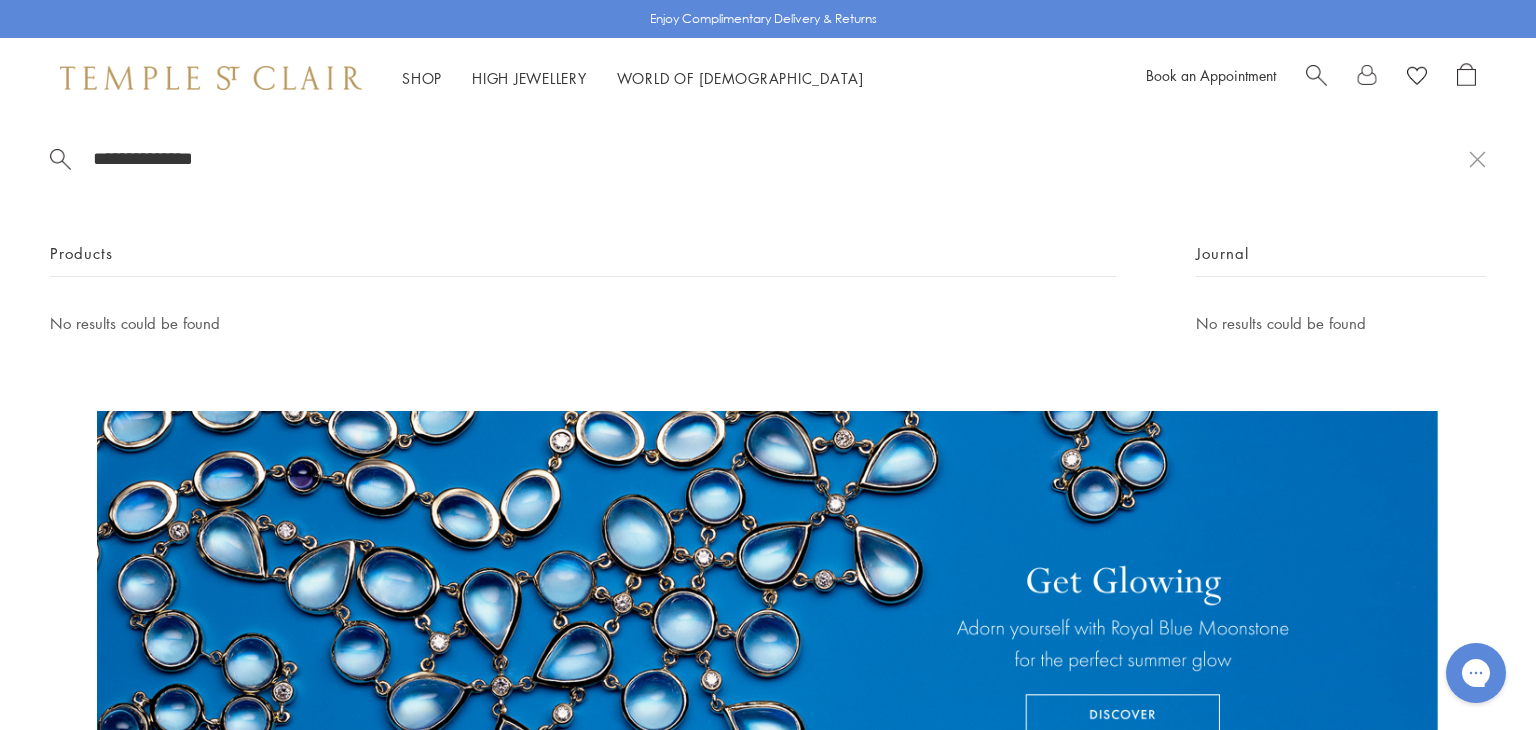 click on "Shop Shop" at bounding box center [422, 78] 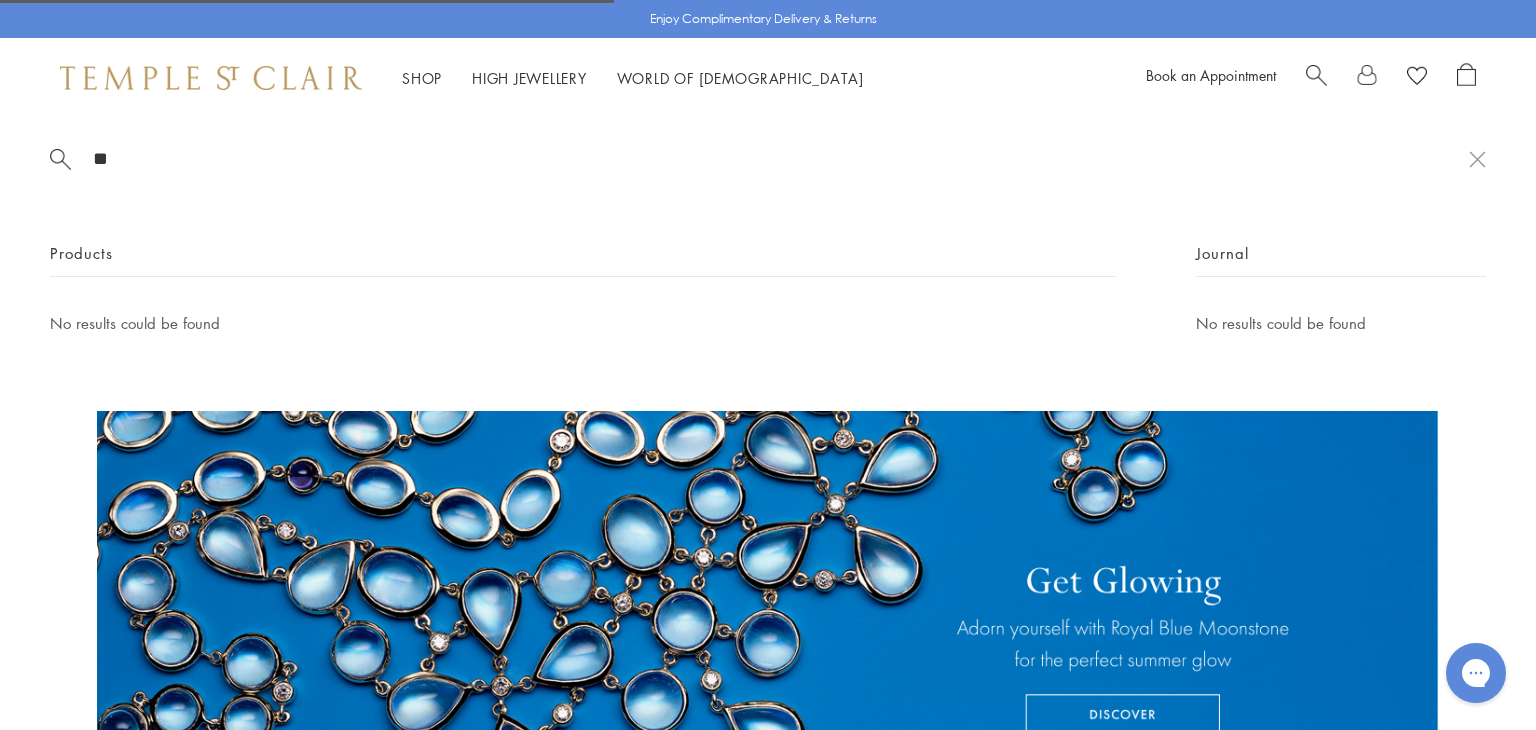 type on "*" 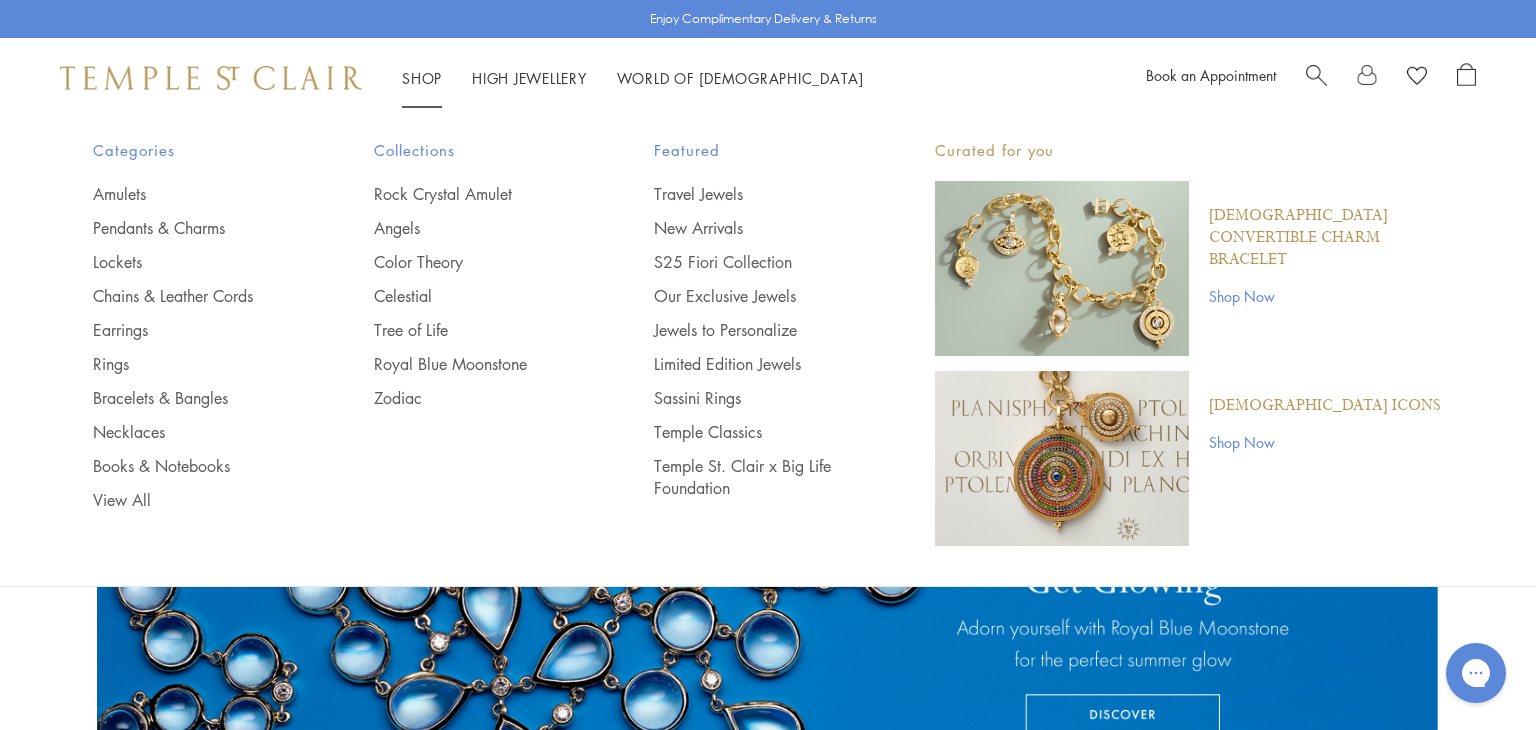 type 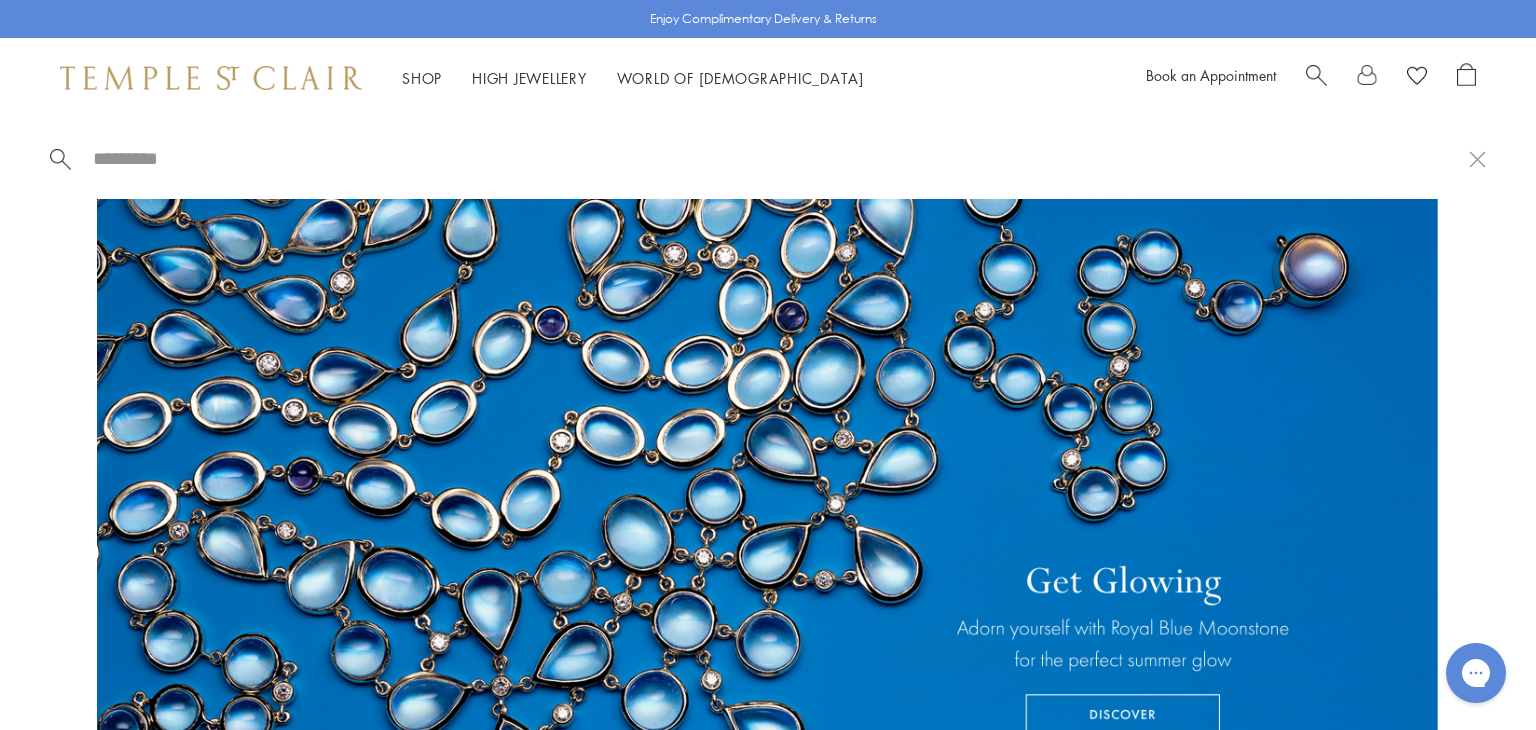 click on "Shop Shop" at bounding box center (422, 78) 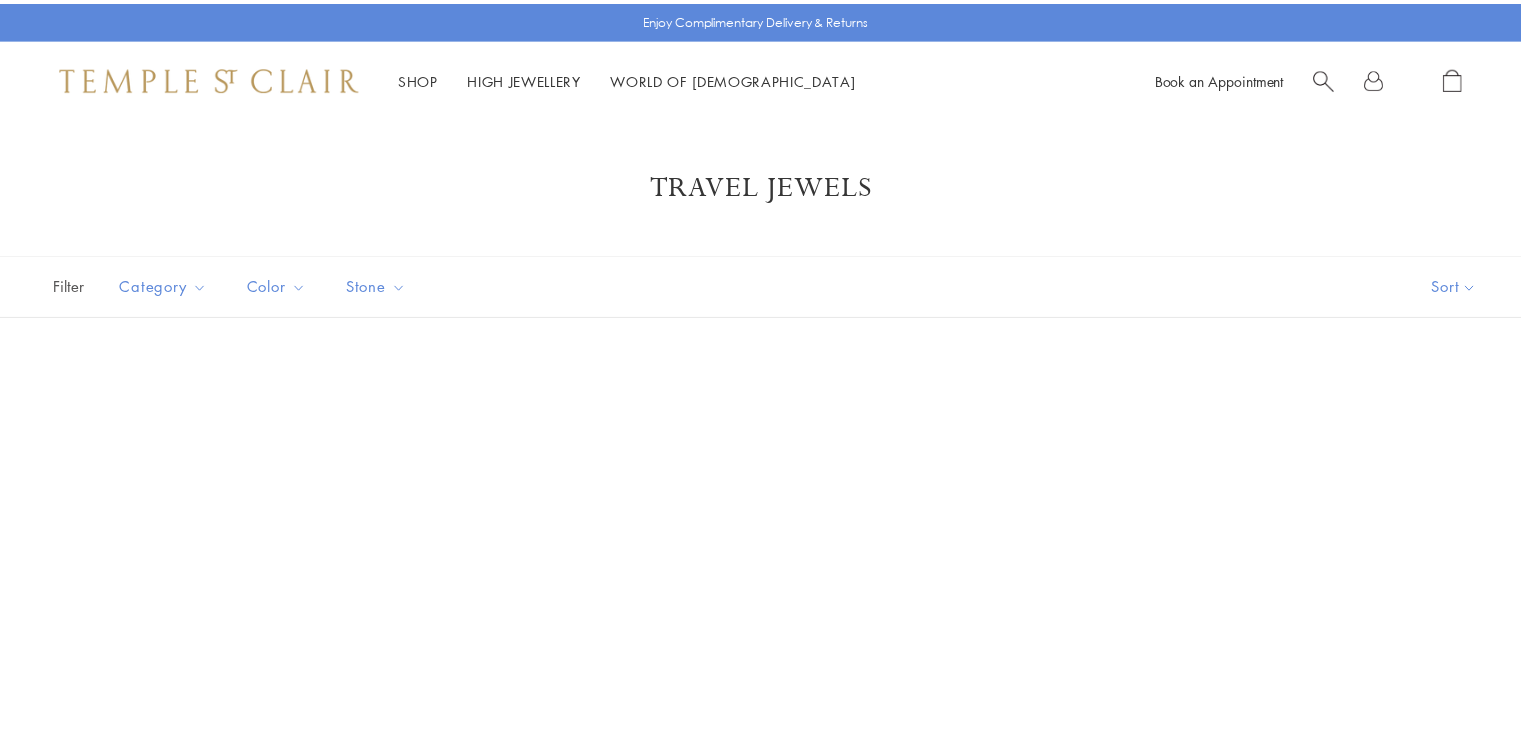 scroll, scrollTop: 0, scrollLeft: 0, axis: both 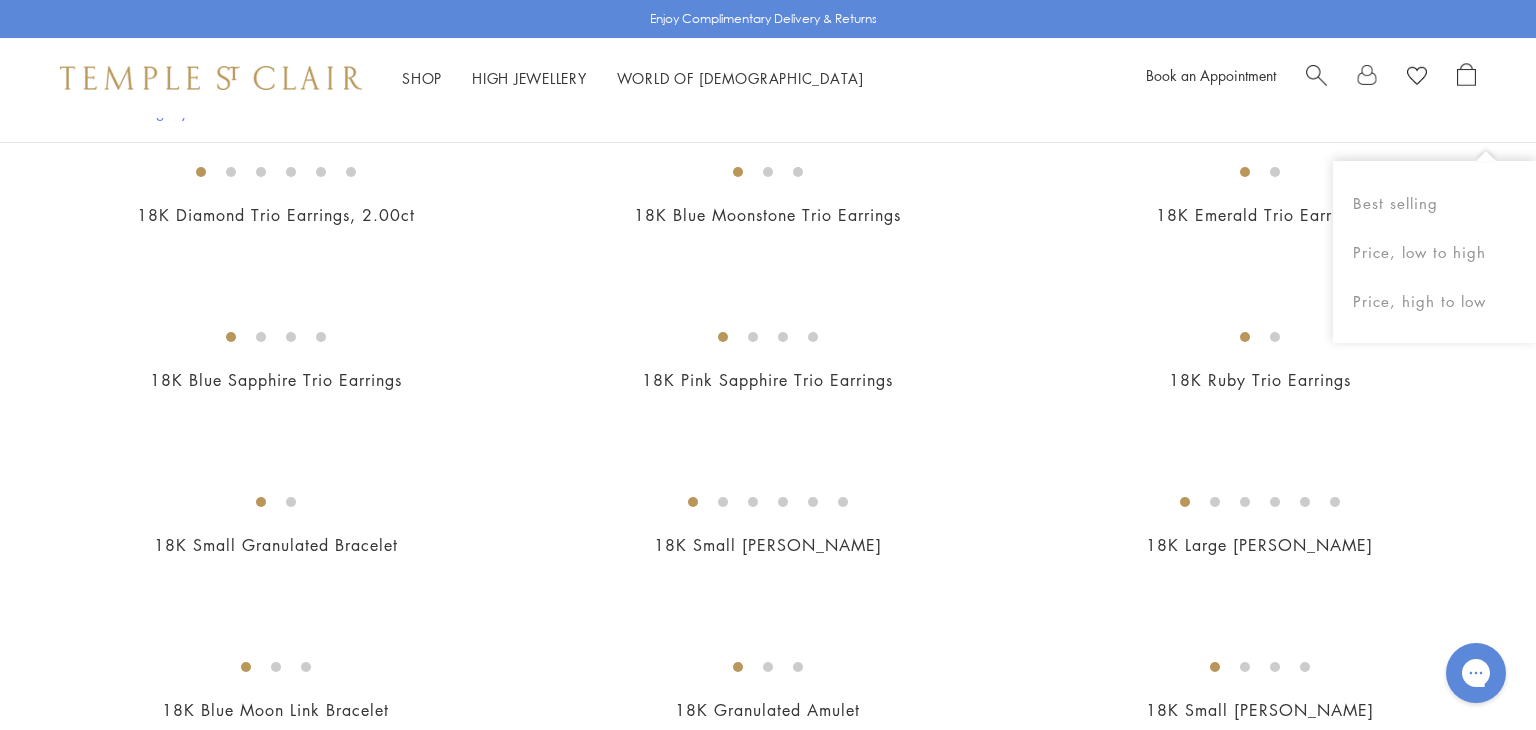click on "Shop Shop
Categories Amulets   Pendants & Charms   Lockets   Chains & Leather Cords   Earrings   Rings   Bracelets & Bangles   Necklaces   Books & Notebooks   View All   Collections Rock Crystal Amulet   Angels   Color Theory   Celestial   Tree of Life   Royal Blue Moonstone   Zodiac   Featured Travel Jewels   New Arrivals   S25 Fiori Collection   Our Exclusive Jewels   Jewels to Personalize   Limited Edition Jewels   Sassini Rings   Temple Classics   Temple St. Clair x Big Life Foundation    Curated for you
Temple Convertible Charm Bracelet Shop Now" at bounding box center [768, 78] 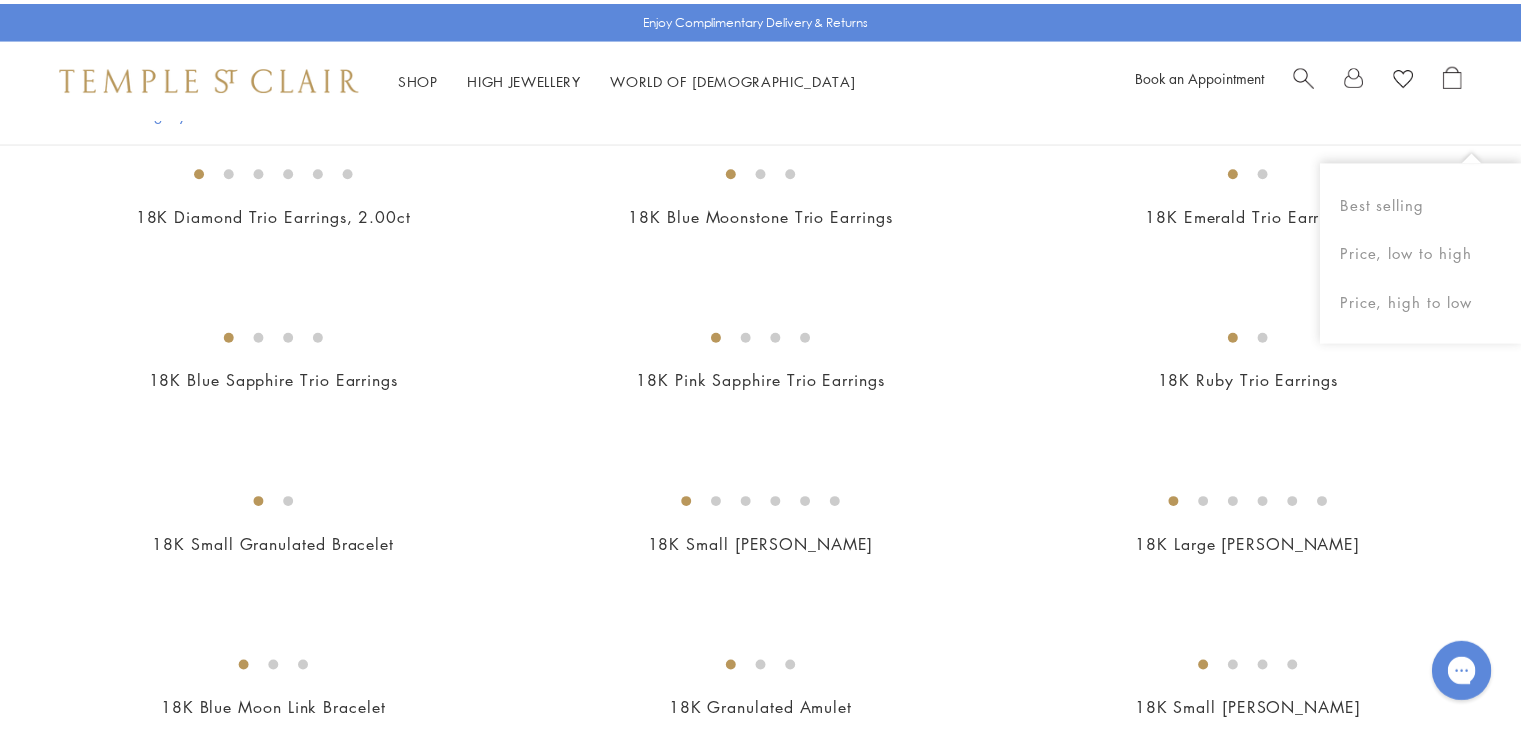 scroll, scrollTop: 2347, scrollLeft: 0, axis: vertical 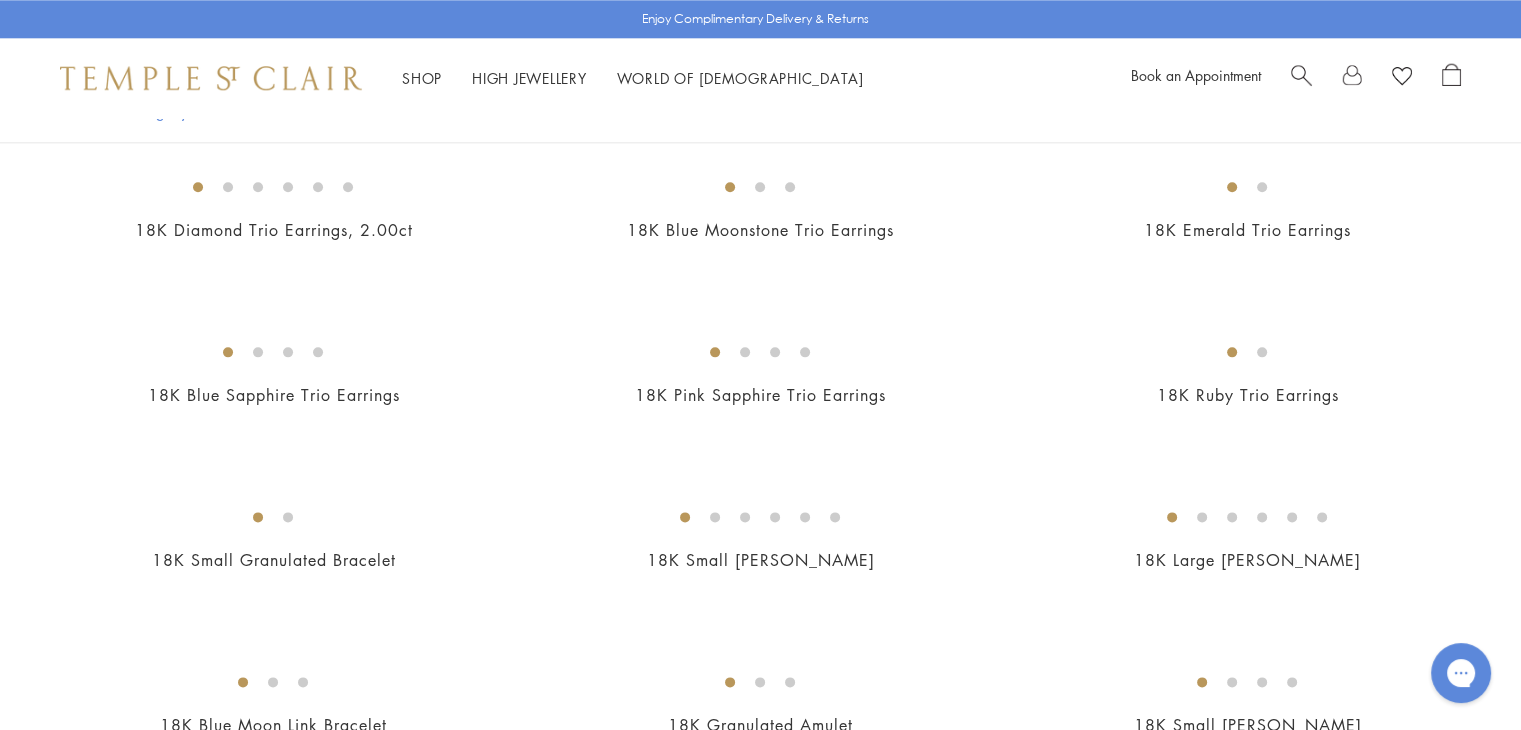 click at bounding box center [760, -248] 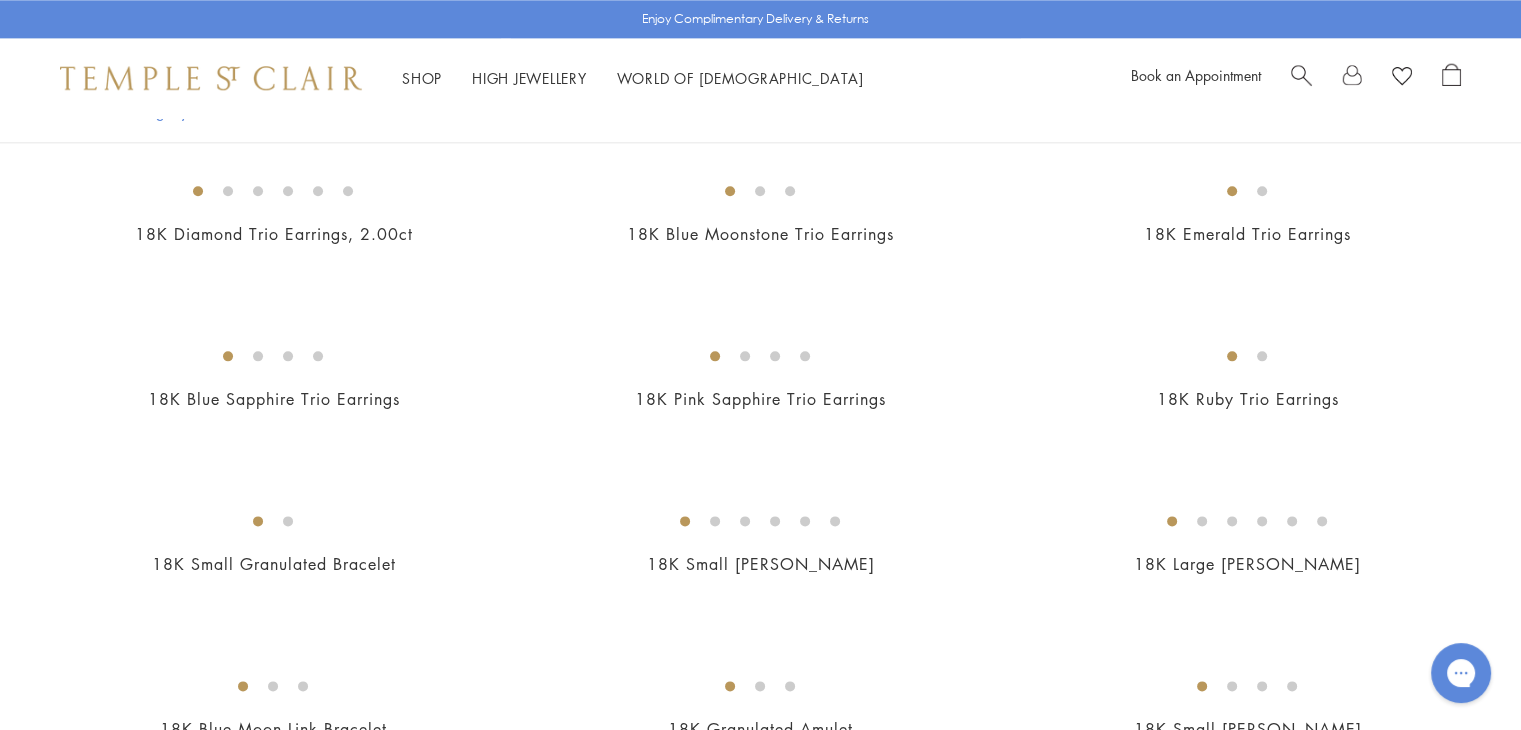 scroll, scrollTop: 2080, scrollLeft: 0, axis: vertical 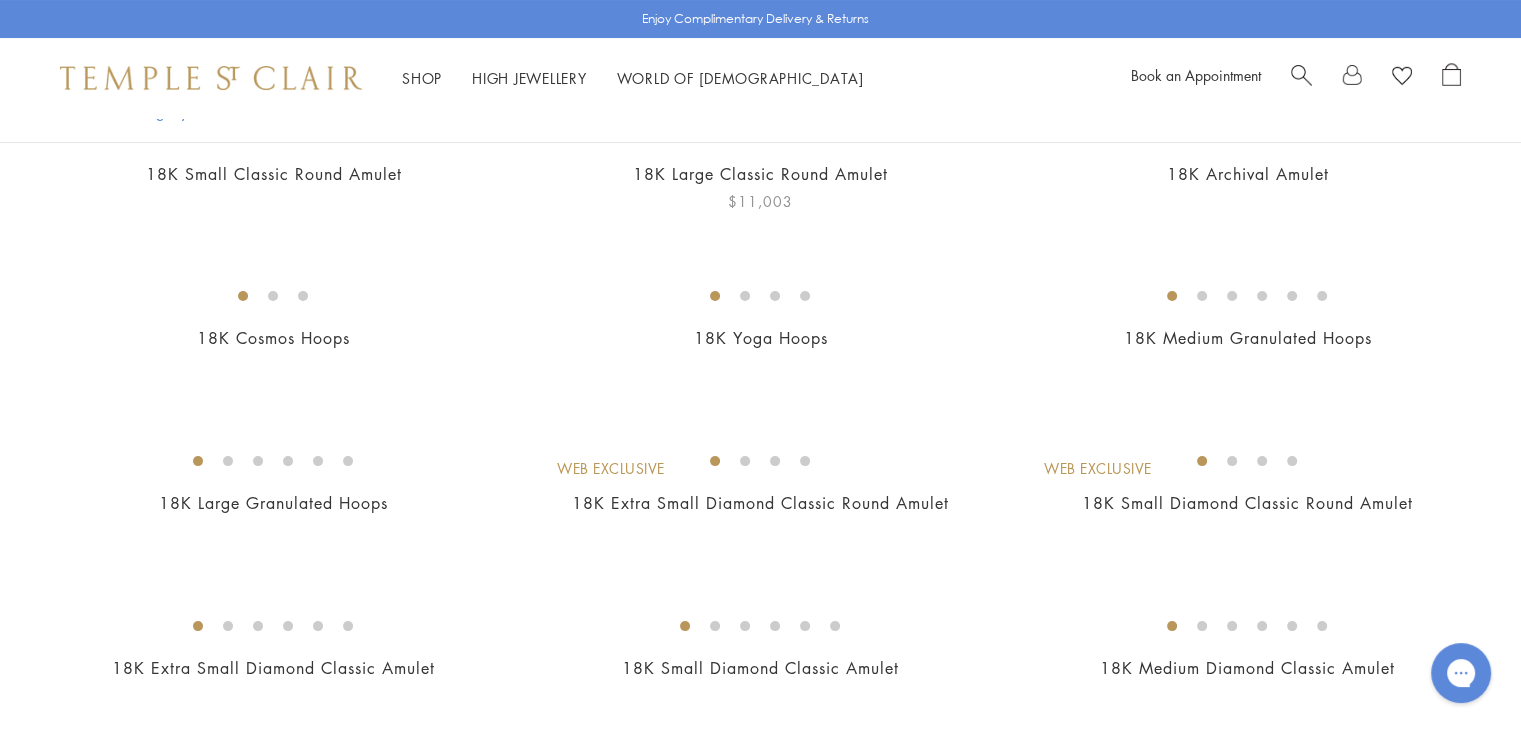 click at bounding box center [0, 0] 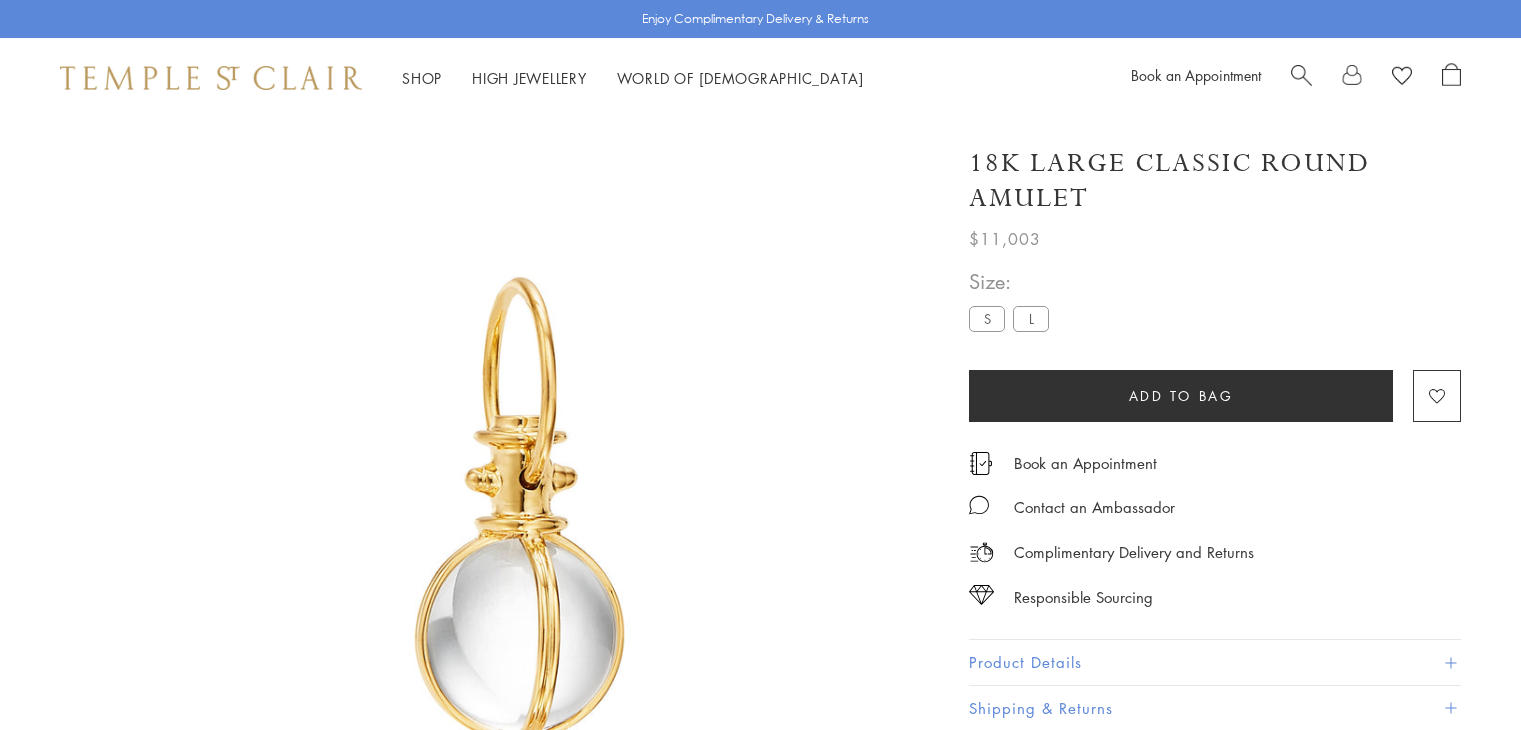 scroll, scrollTop: 0, scrollLeft: 0, axis: both 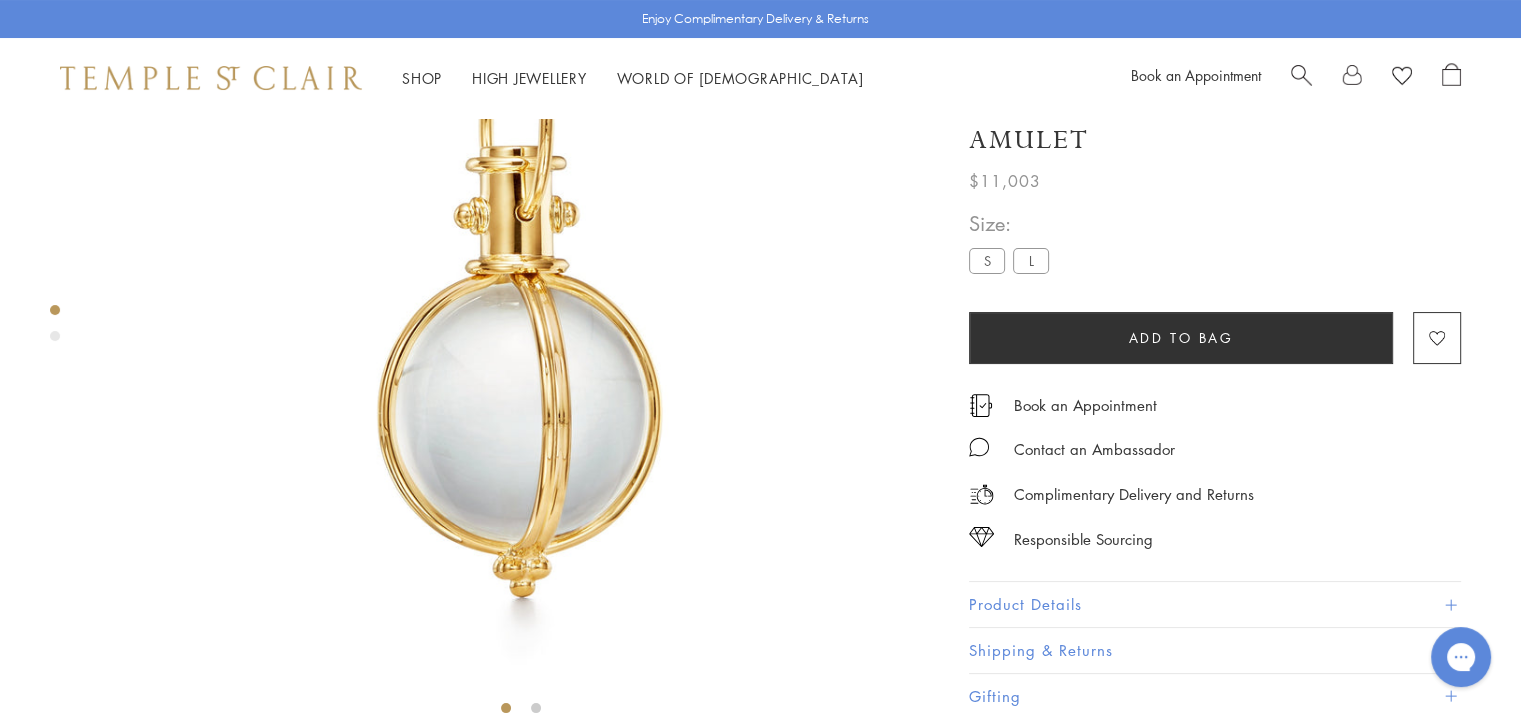 click on "Product Details" at bounding box center (1215, 604) 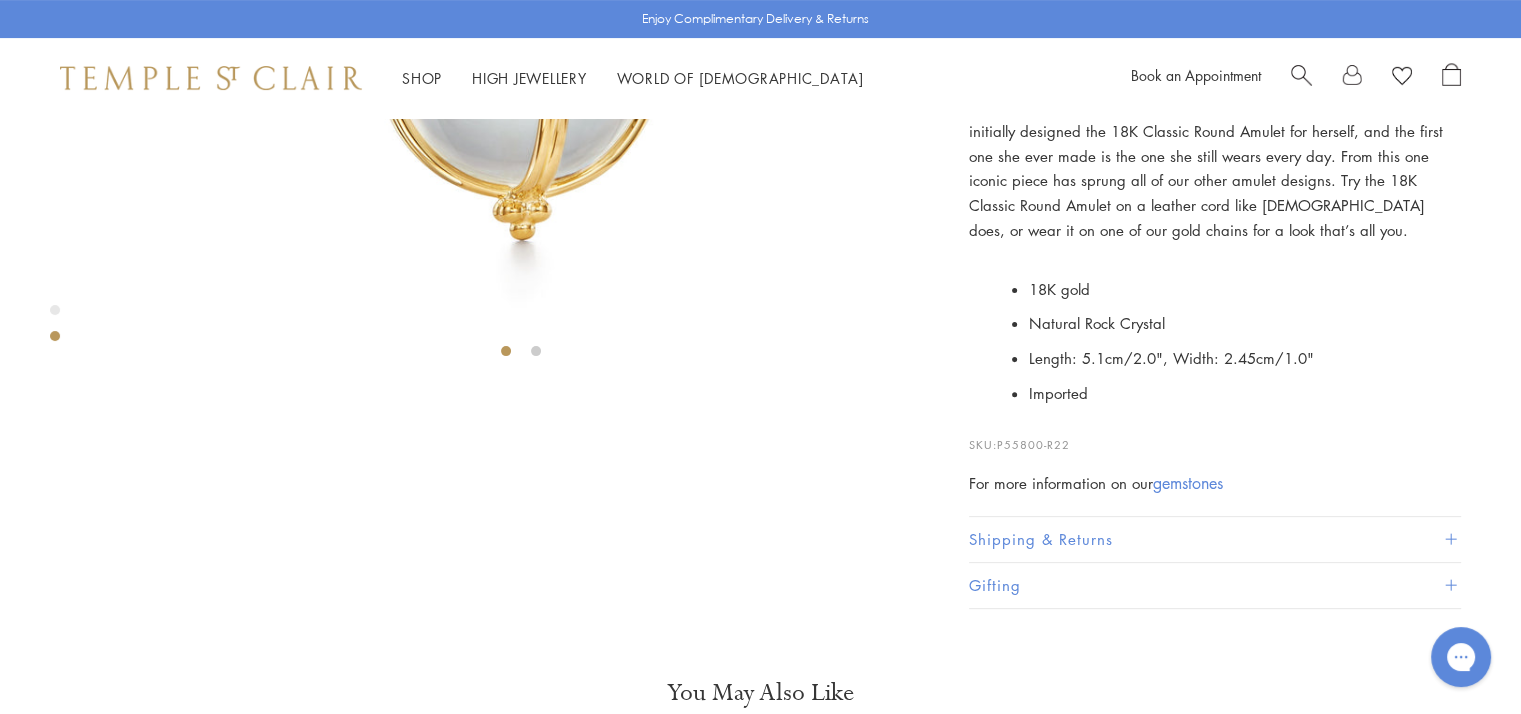 scroll, scrollTop: 482, scrollLeft: 0, axis: vertical 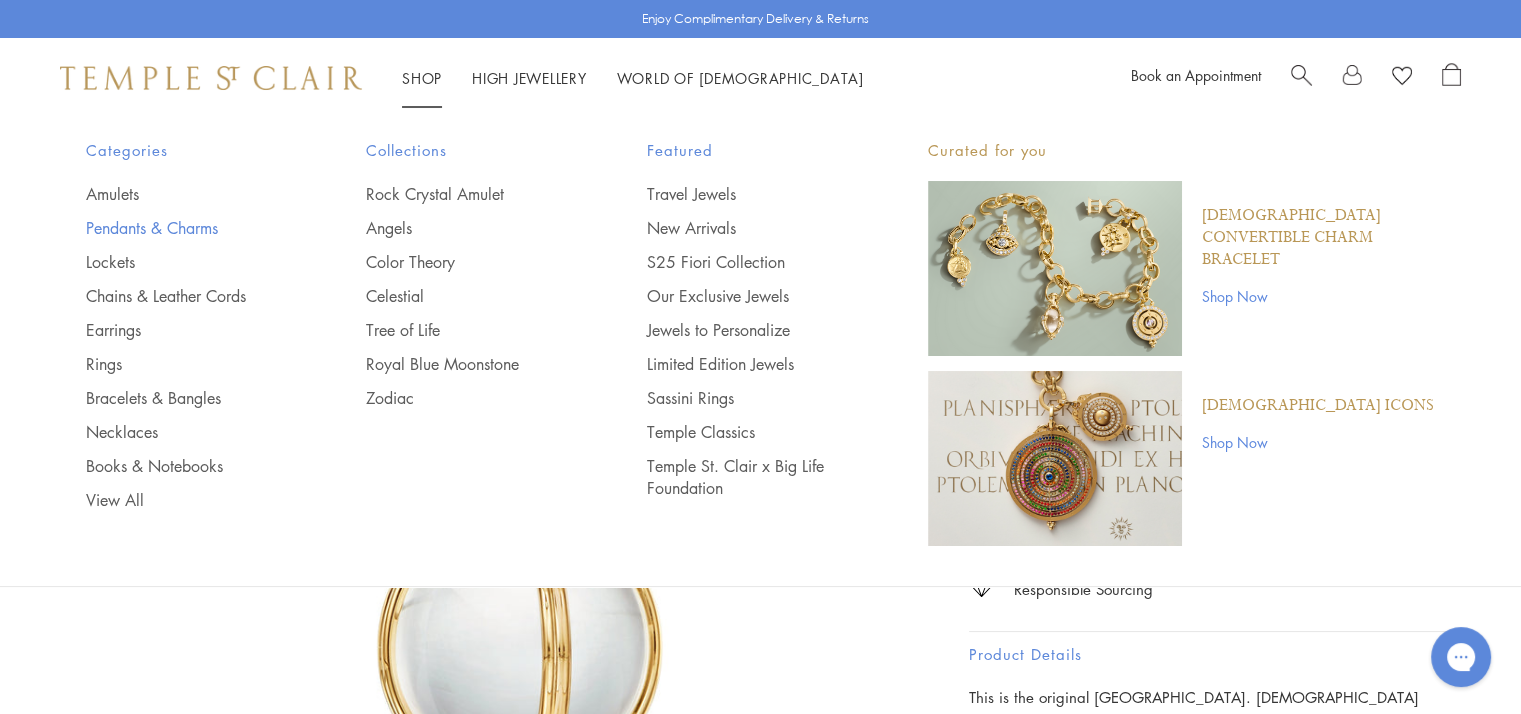 click on "Pendants & Charms" at bounding box center [186, 228] 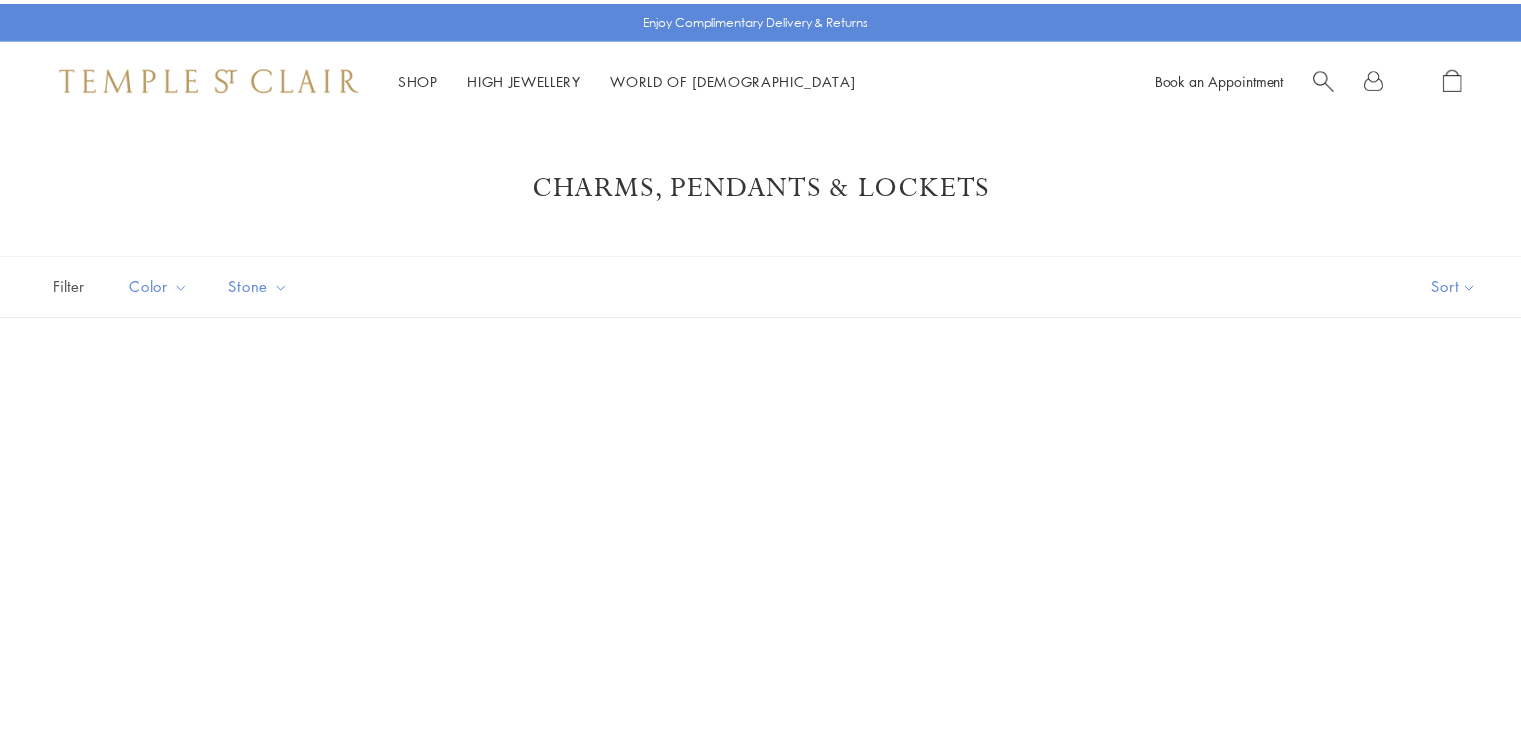 scroll, scrollTop: 0, scrollLeft: 0, axis: both 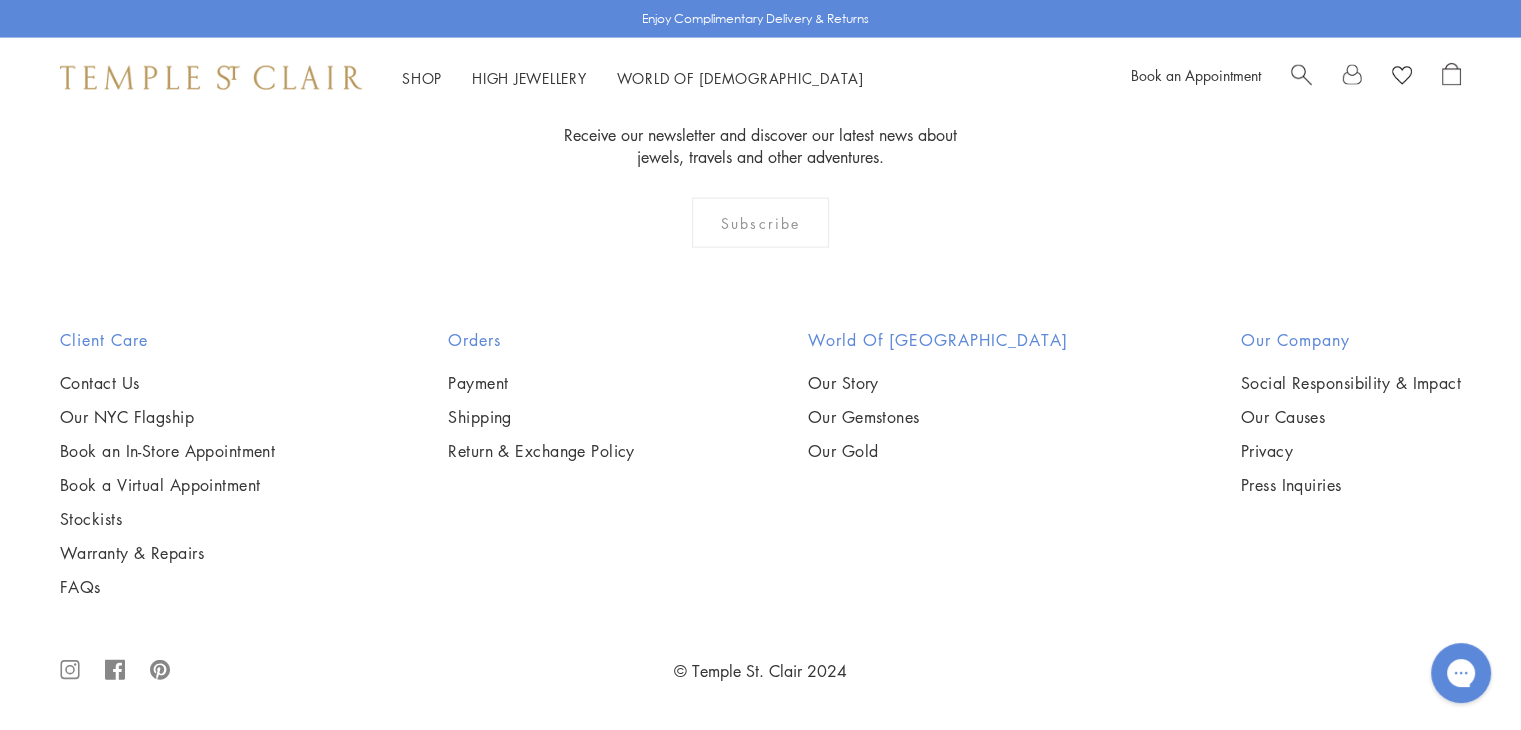 click on "2" at bounding box center (729, -101) 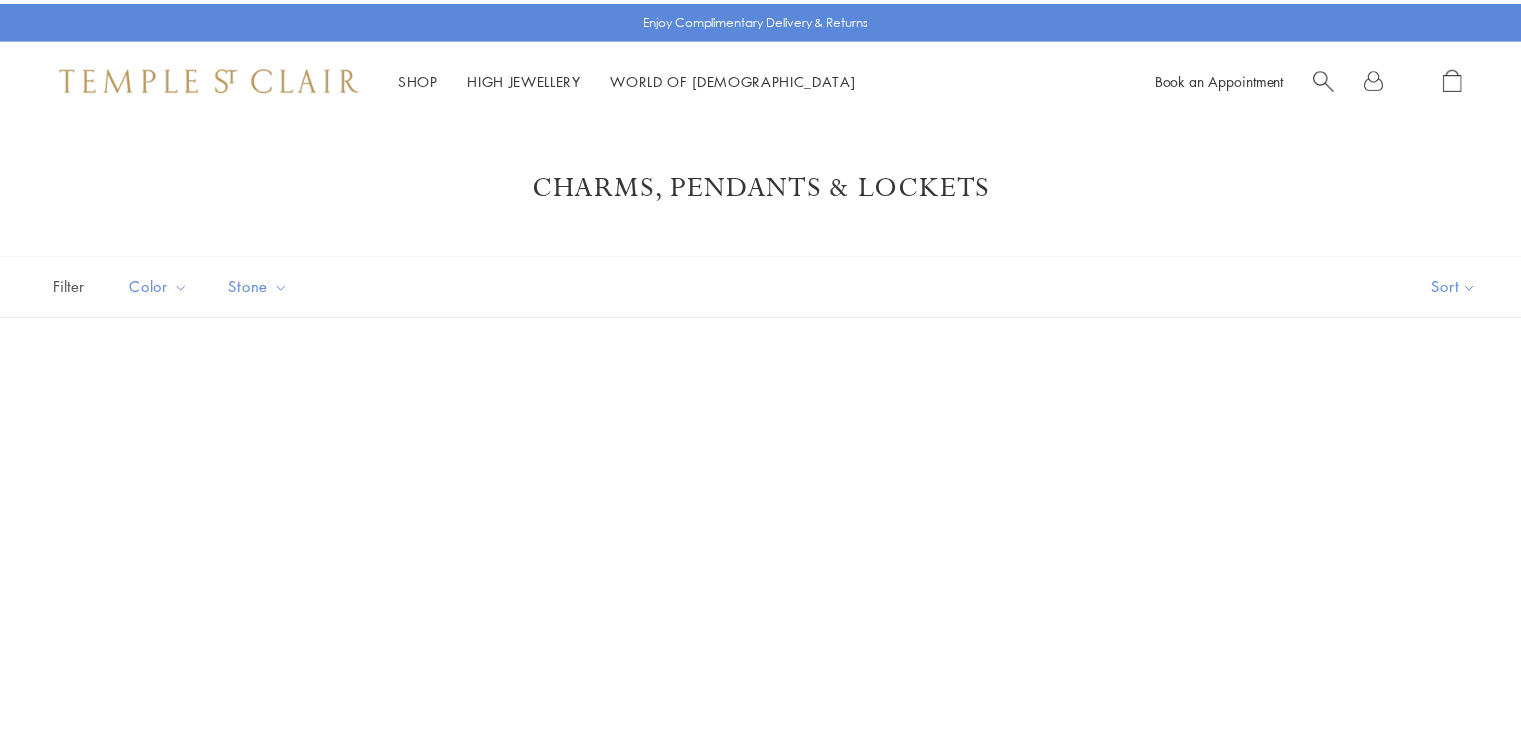 scroll, scrollTop: 0, scrollLeft: 0, axis: both 